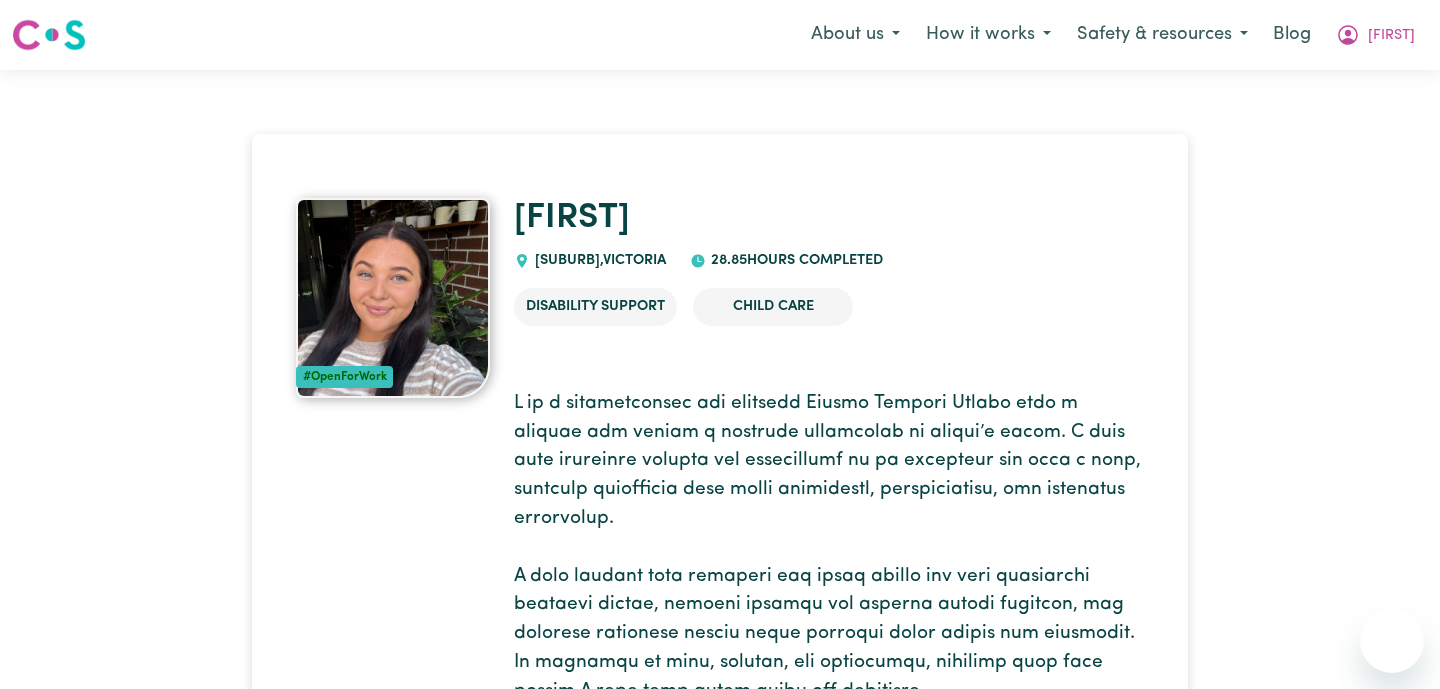 scroll, scrollTop: 0, scrollLeft: 0, axis: both 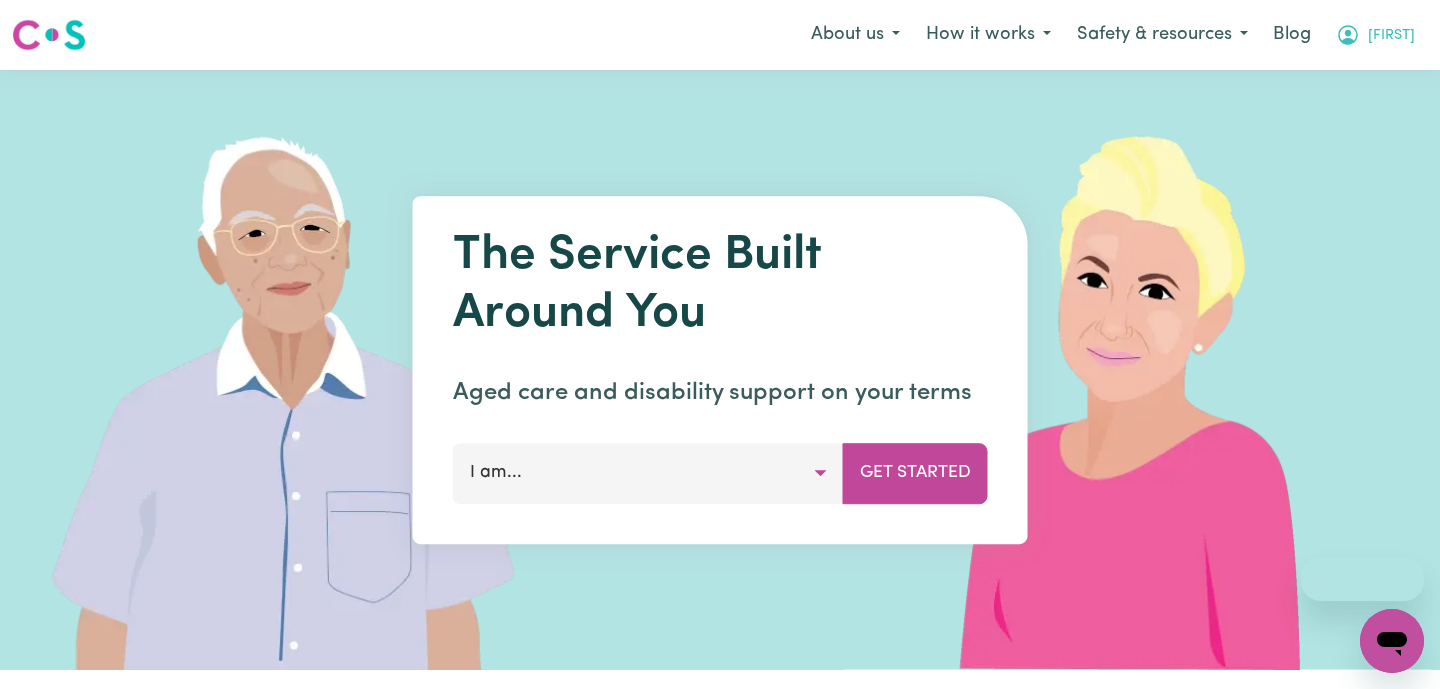 click at bounding box center [1348, 35] 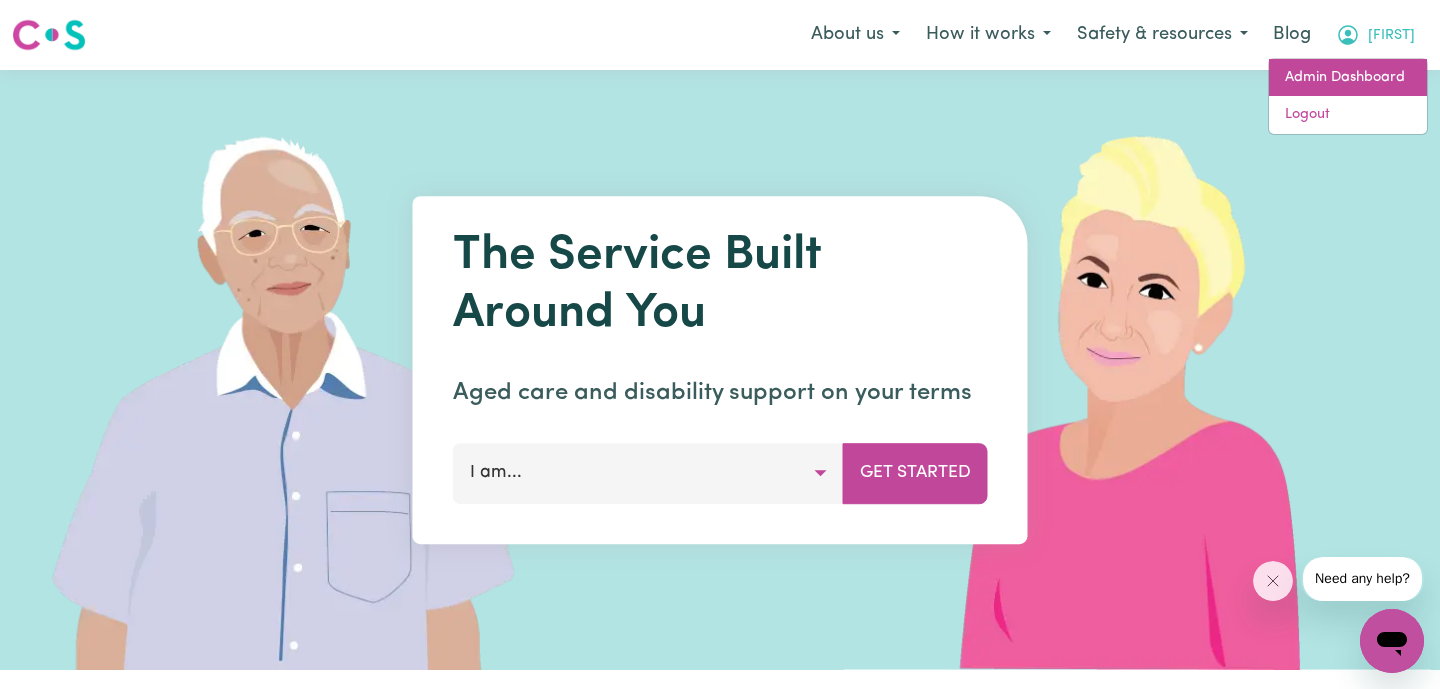 click on "Admin Dashboard" at bounding box center [1348, 78] 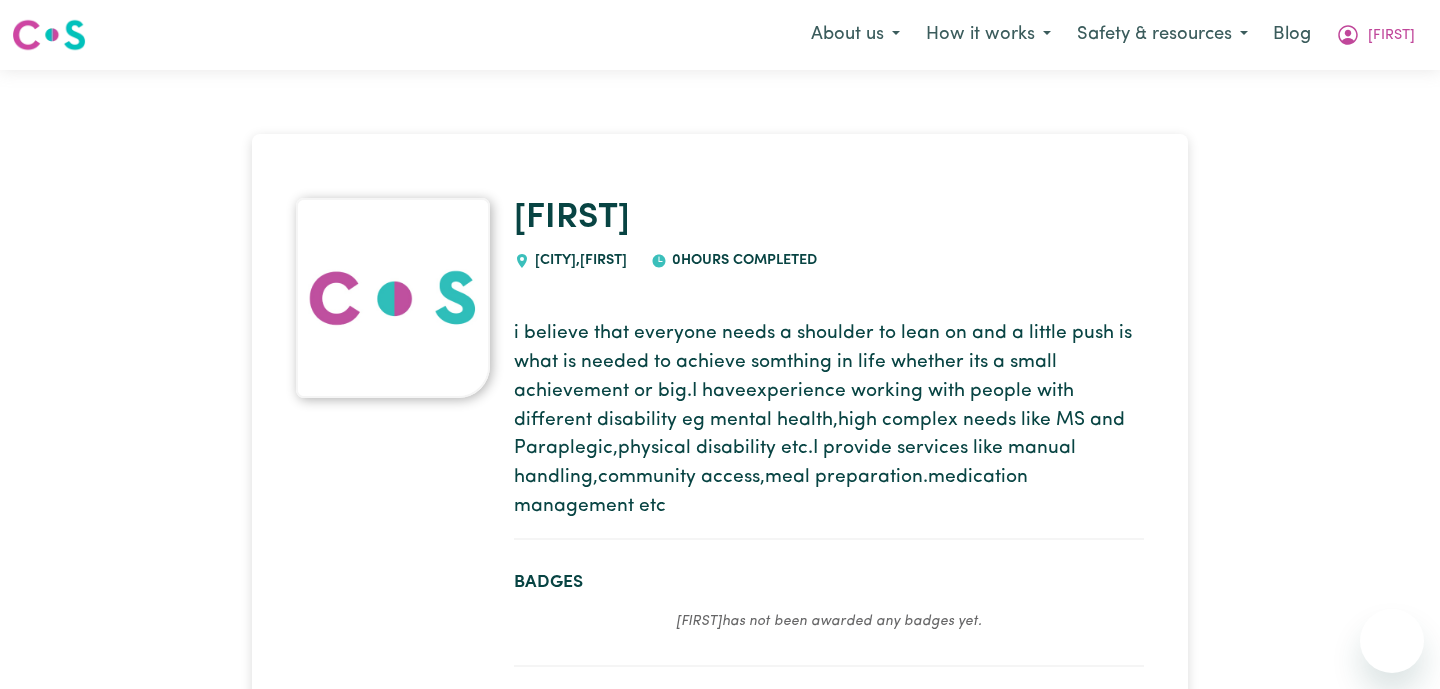scroll, scrollTop: 0, scrollLeft: 0, axis: both 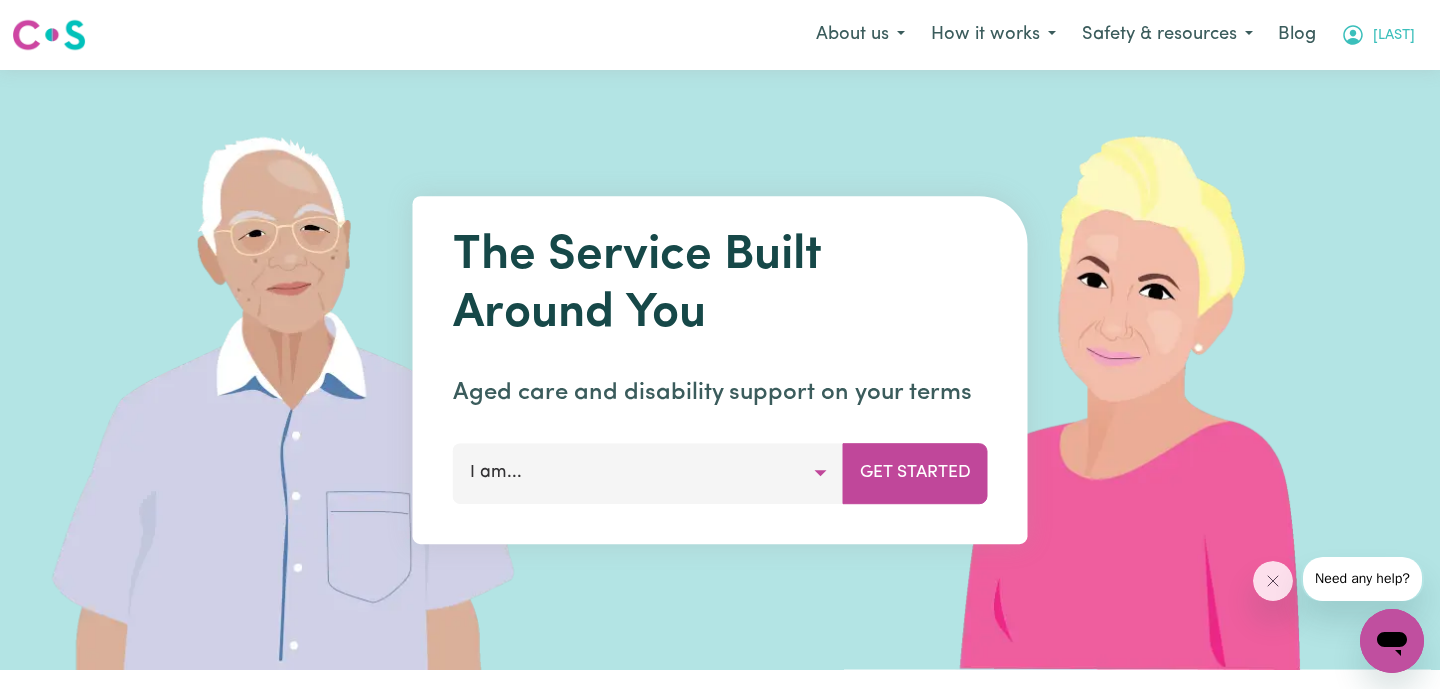 click on "[FIRST]" at bounding box center (1378, 35) 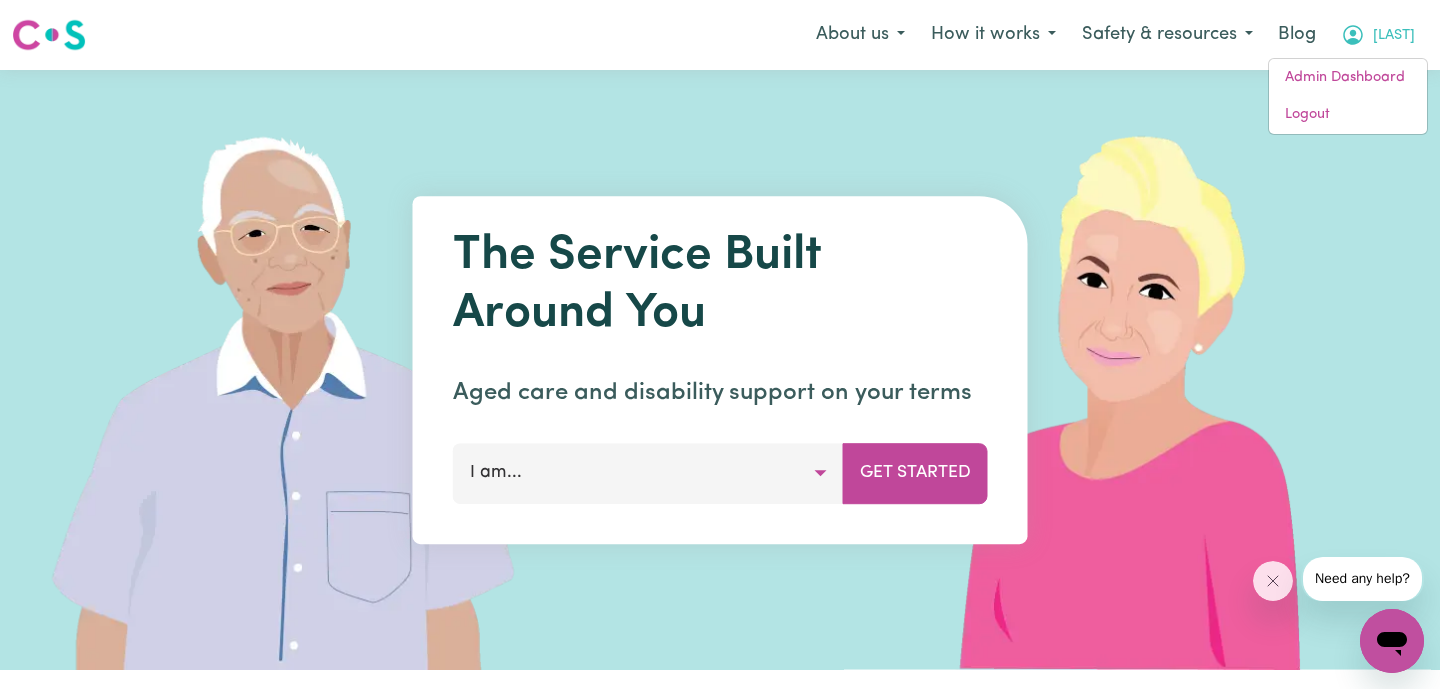 click at bounding box center [1353, 33] 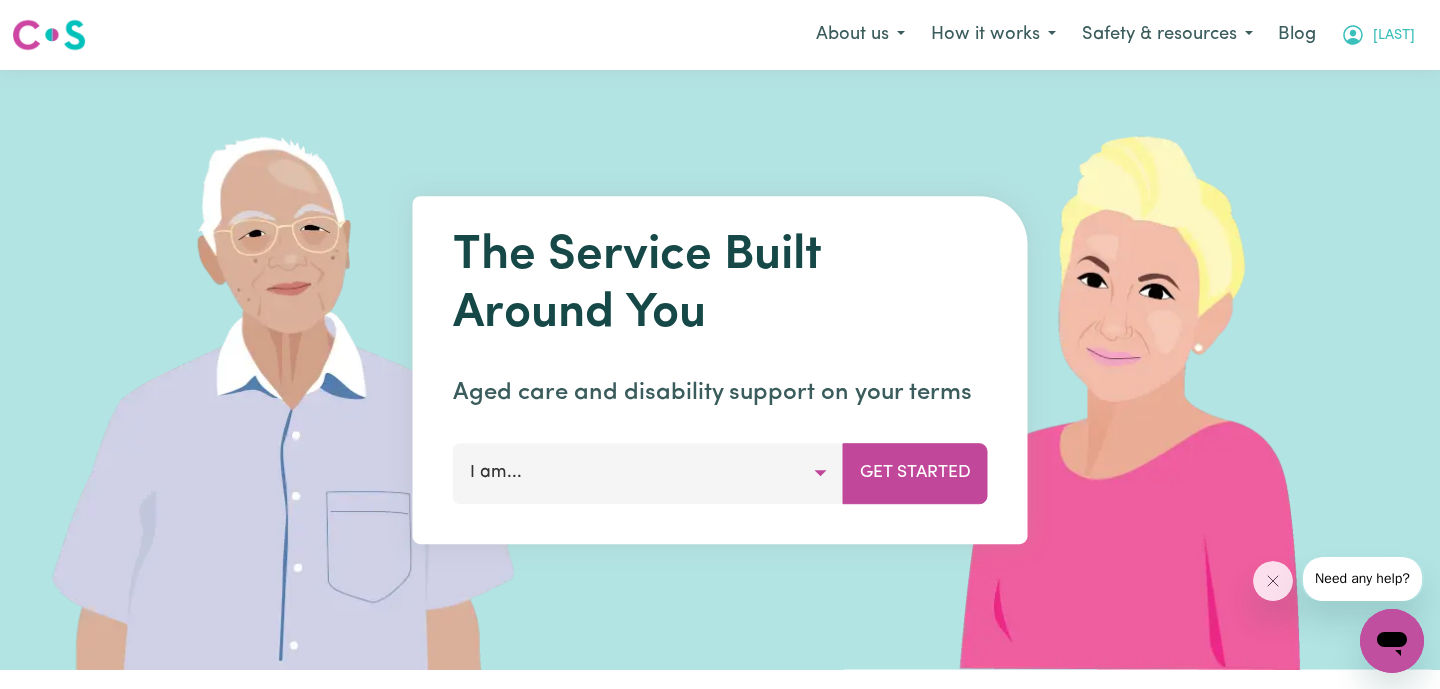 click at bounding box center (1353, 35) 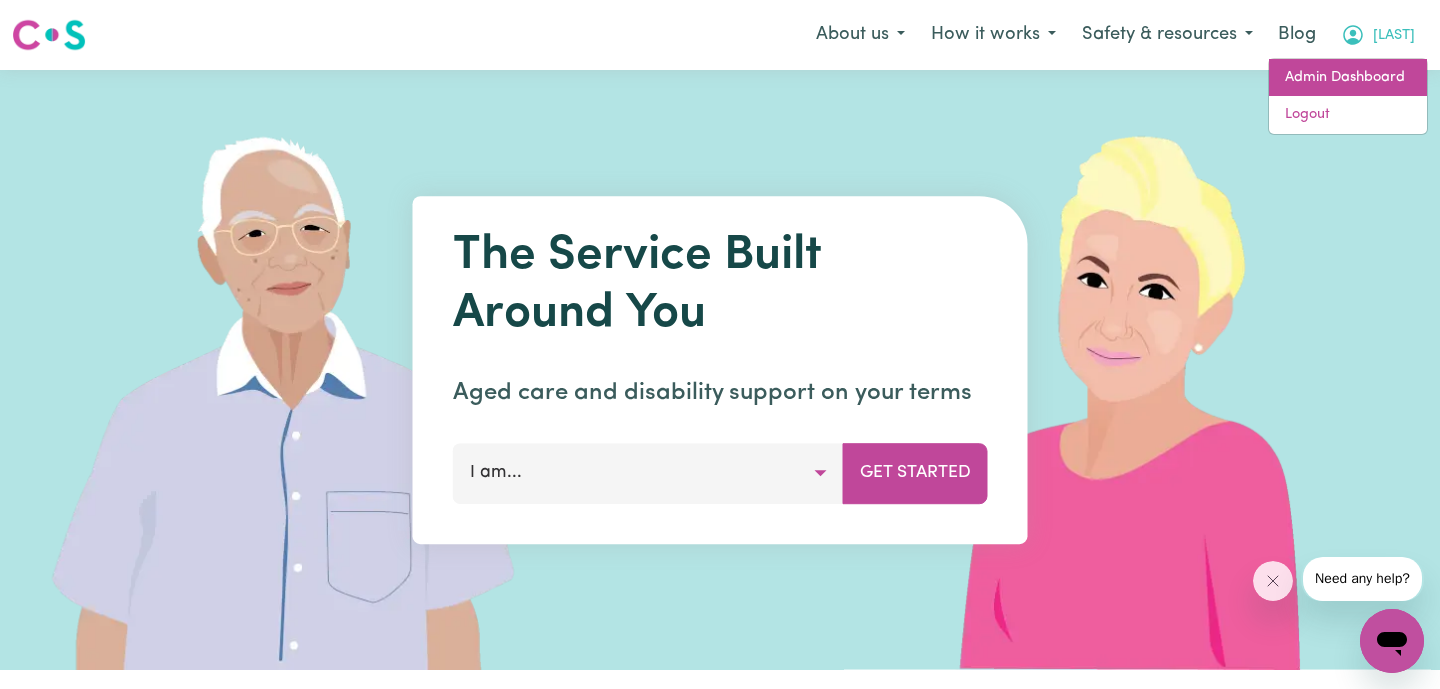 click on "Admin Dashboard" at bounding box center [1348, 78] 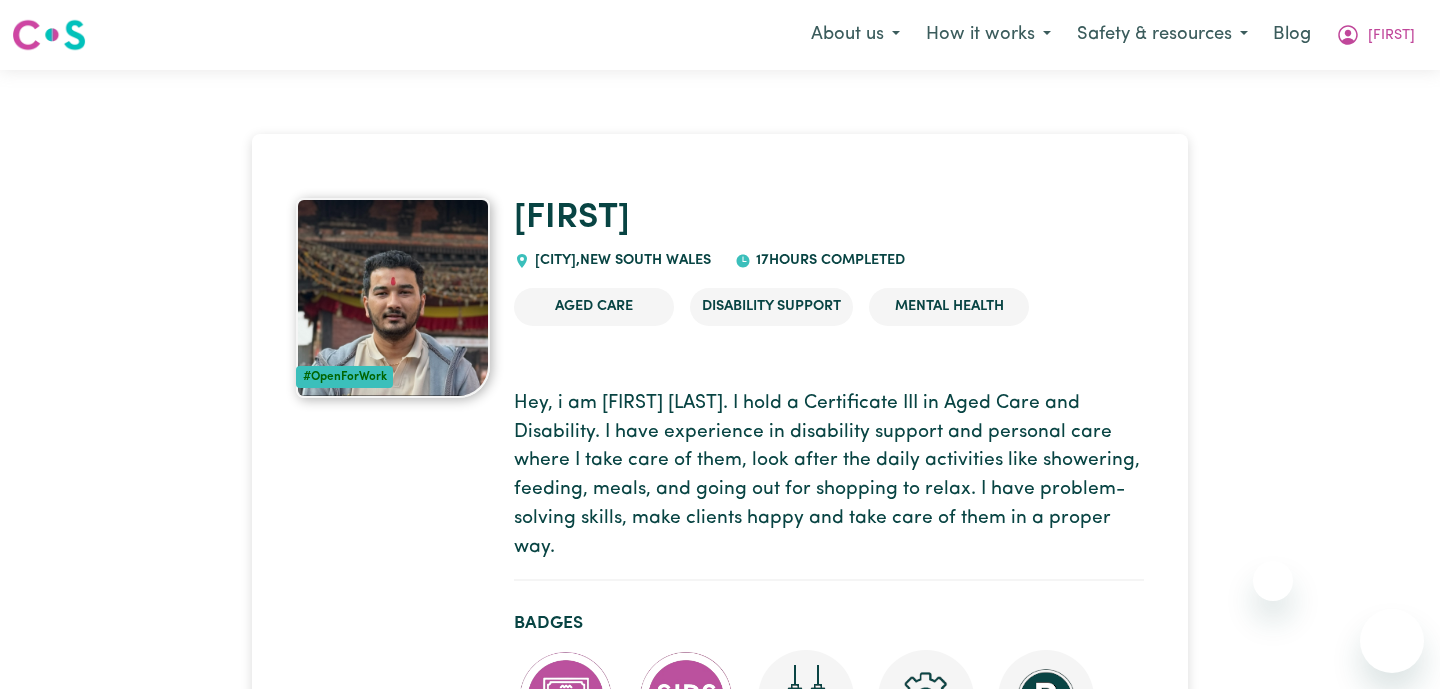 scroll, scrollTop: 0, scrollLeft: 0, axis: both 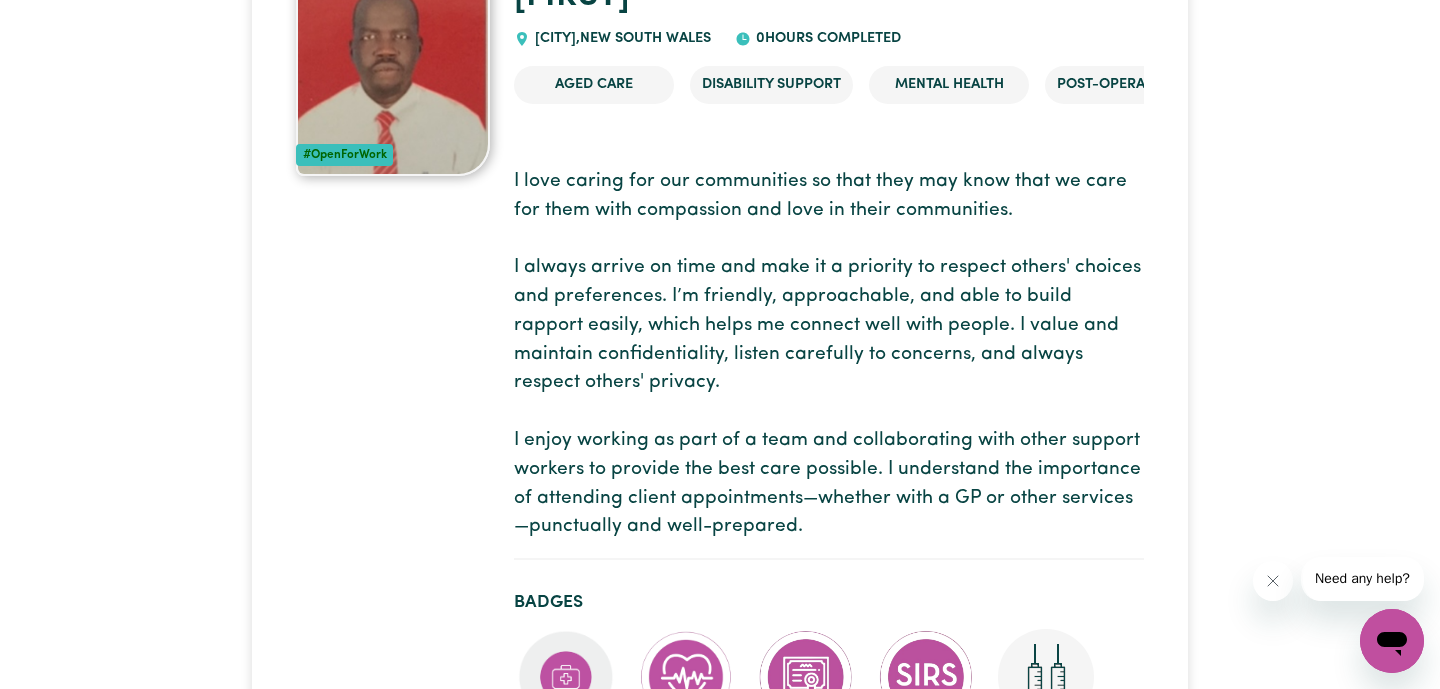click on "I love caring for our communities so that they may know that we care for them with compassion and love in their communities.
I always arrive on time and make it a priority to respect others' choices and preferences. I’m friendly, approachable, and able to build rapport easily, which helps me connect well with people. I value and maintain confidentiality, listen carefully to concerns, and always respect others' privacy.
I enjoy working as part of a team and collaborating with other support workers to provide the best care possible. I understand the importance of attending client appointments—whether with a GP or other services—punctually and well-prepared." at bounding box center [829, 355] 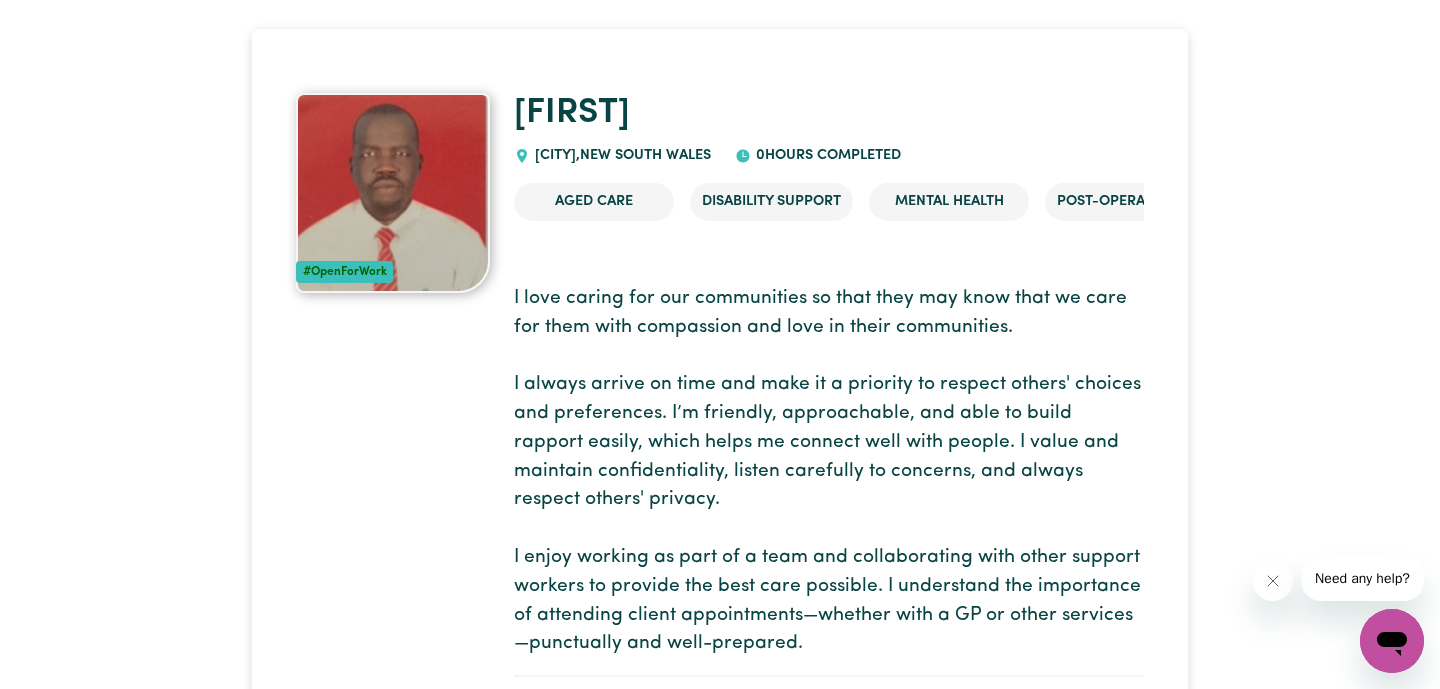 scroll, scrollTop: 82, scrollLeft: 0, axis: vertical 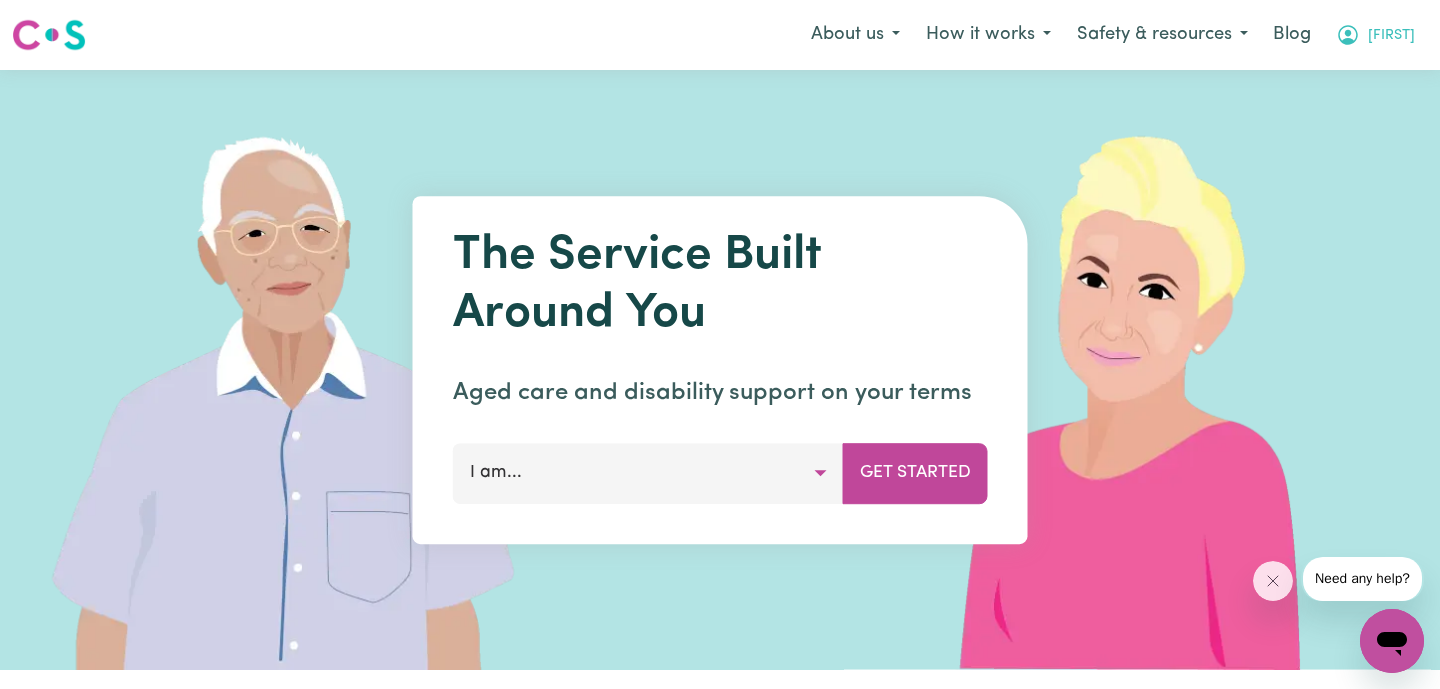 click at bounding box center (1348, 35) 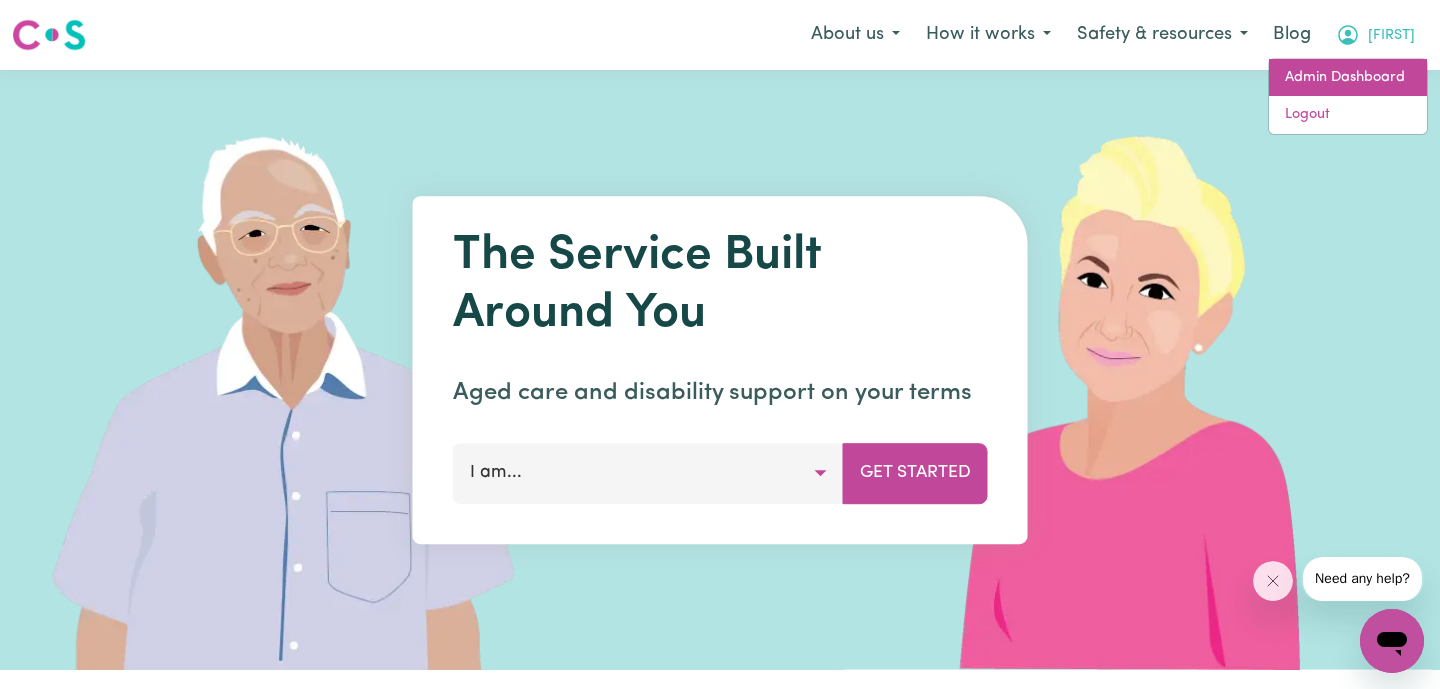 click on "Admin Dashboard" at bounding box center [1348, 78] 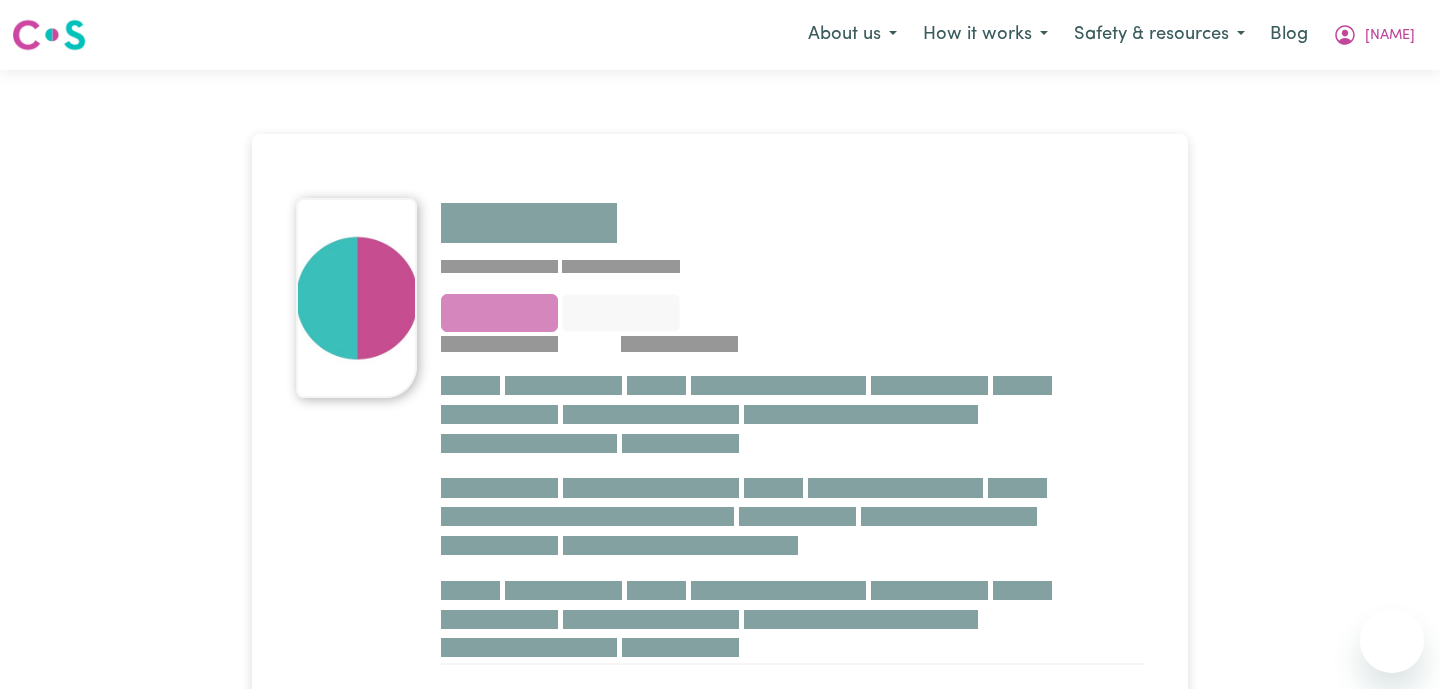 scroll, scrollTop: 0, scrollLeft: 0, axis: both 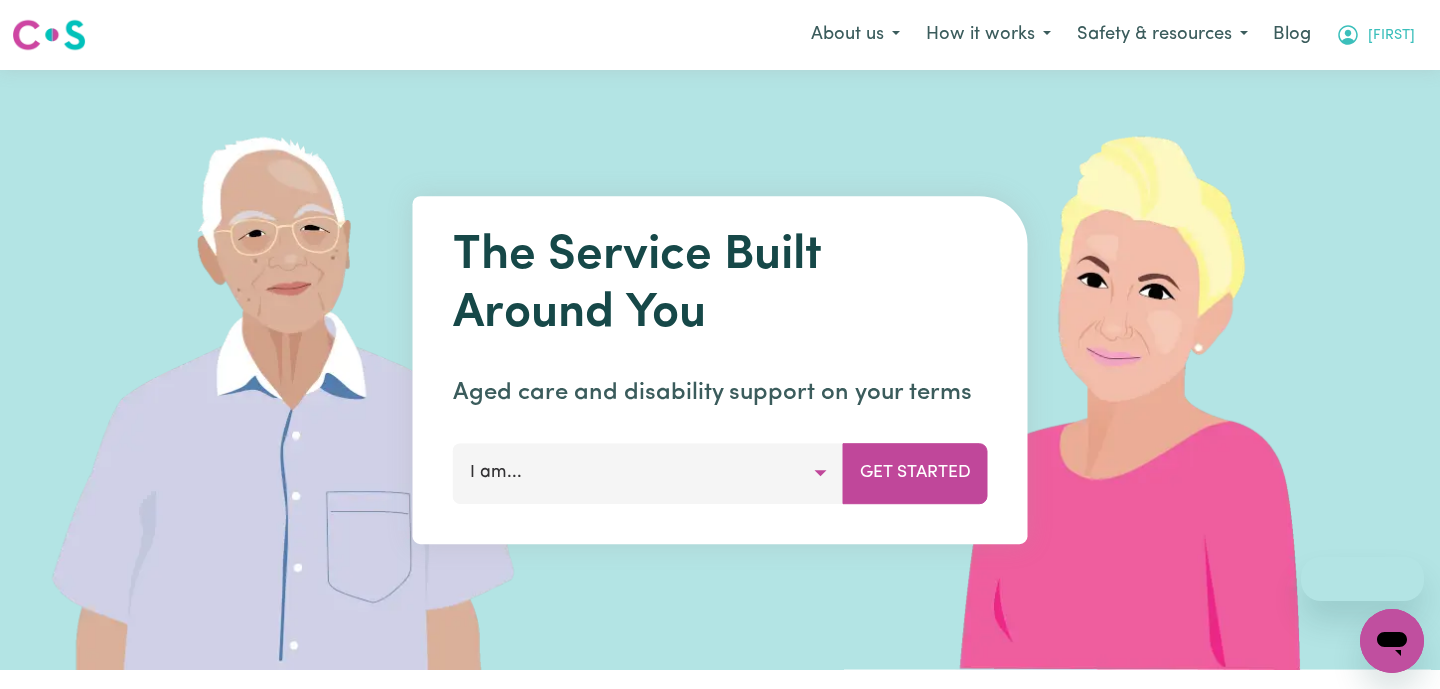 click on "[FIRST]" at bounding box center [1375, 35] 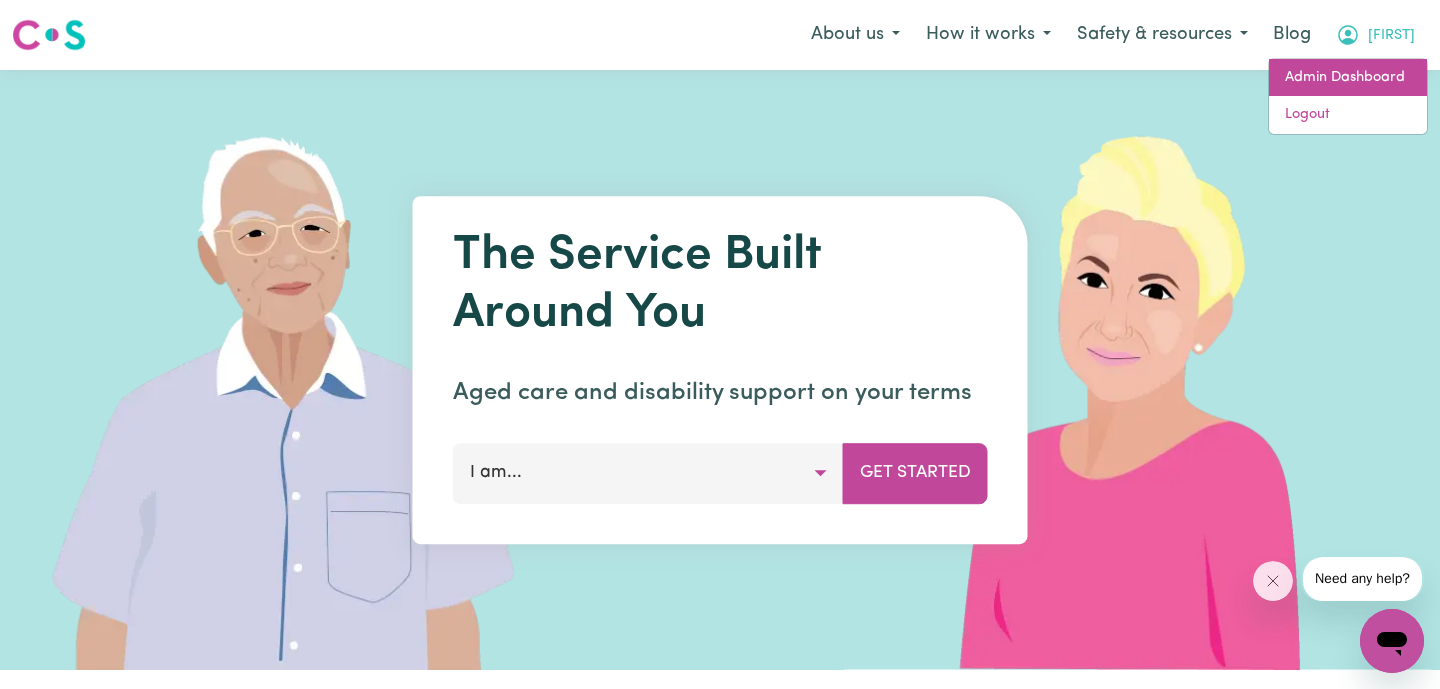 click on "Admin Dashboard" at bounding box center [1348, 78] 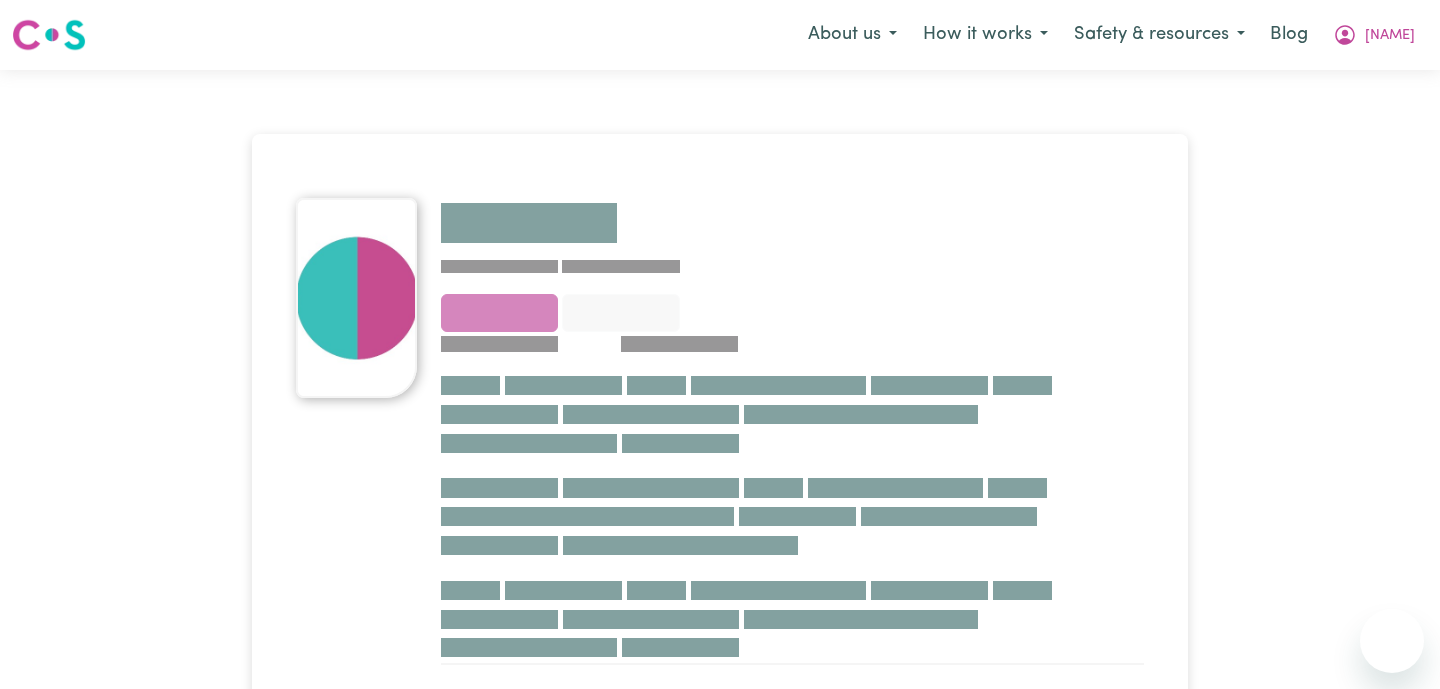 scroll, scrollTop: 0, scrollLeft: 0, axis: both 